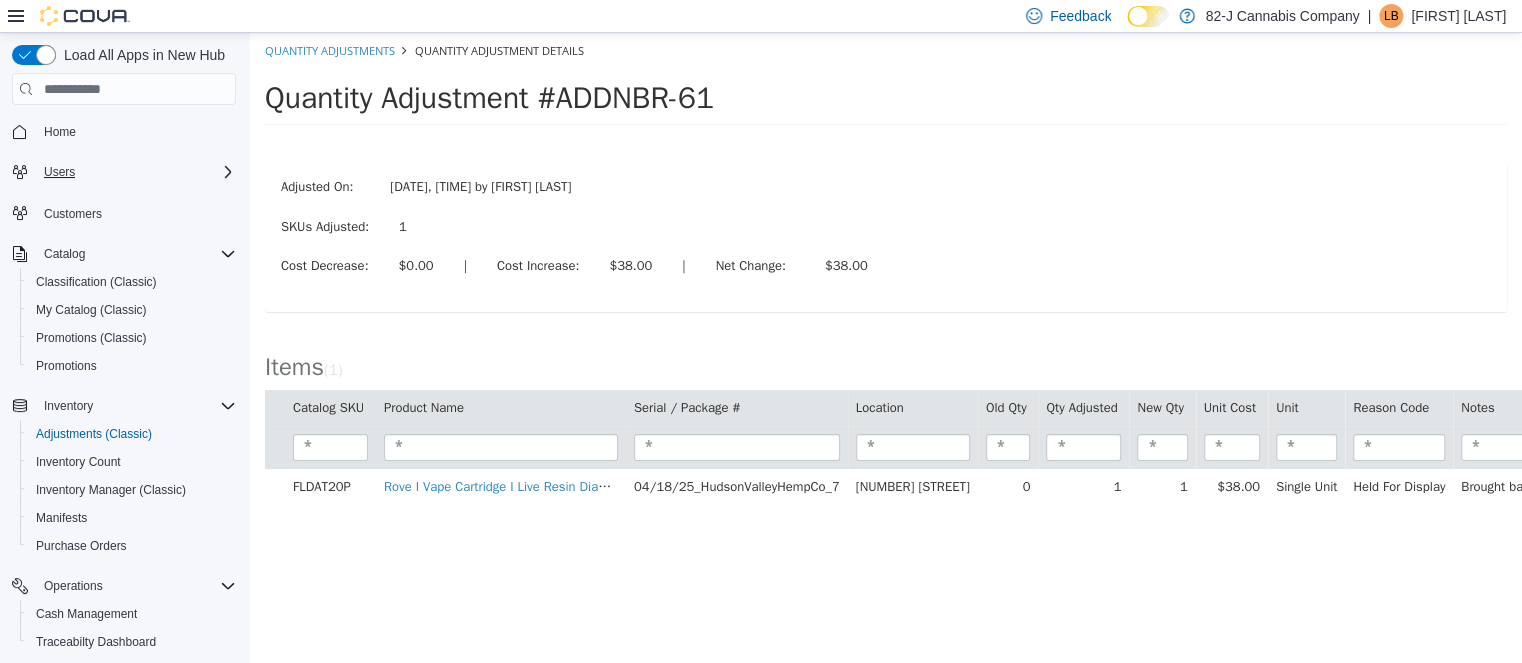 scroll, scrollTop: 0, scrollLeft: 0, axis: both 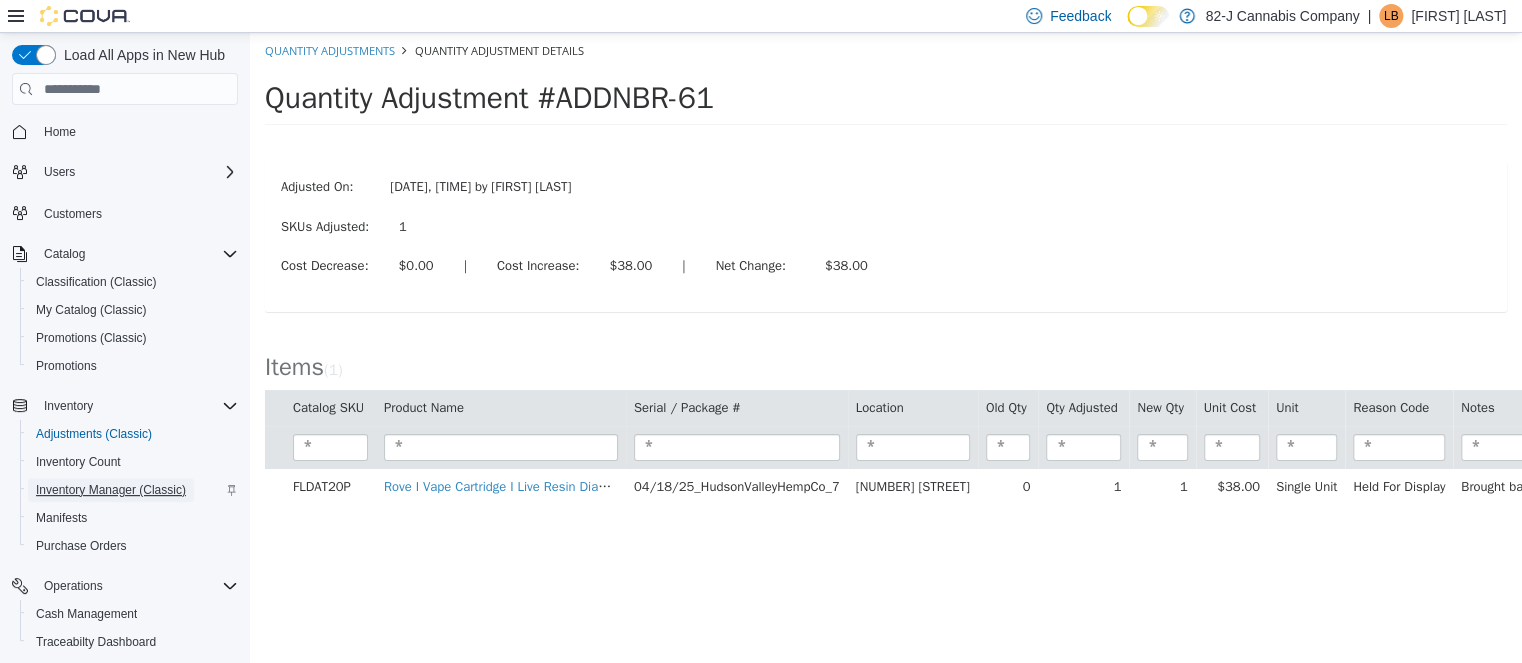 click on "Inventory Manager (Classic)" at bounding box center [111, 490] 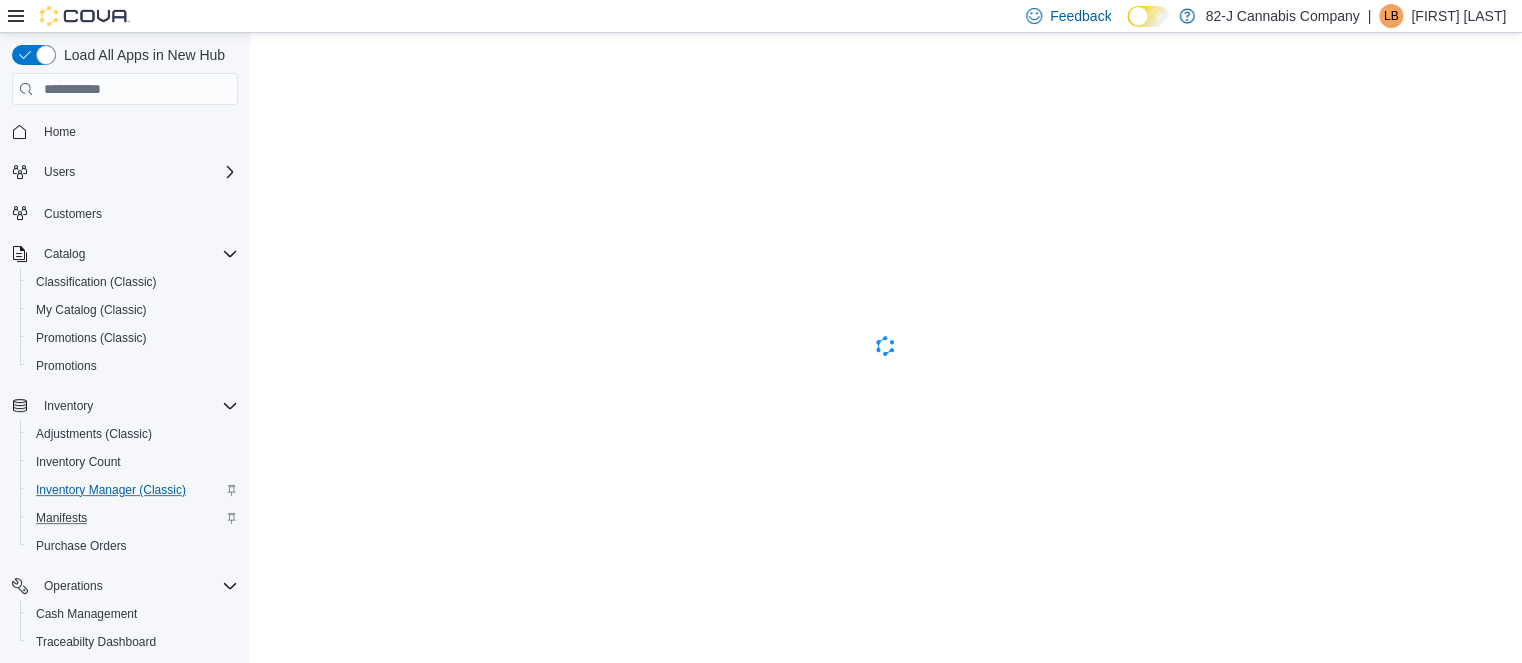 scroll, scrollTop: 0, scrollLeft: 0, axis: both 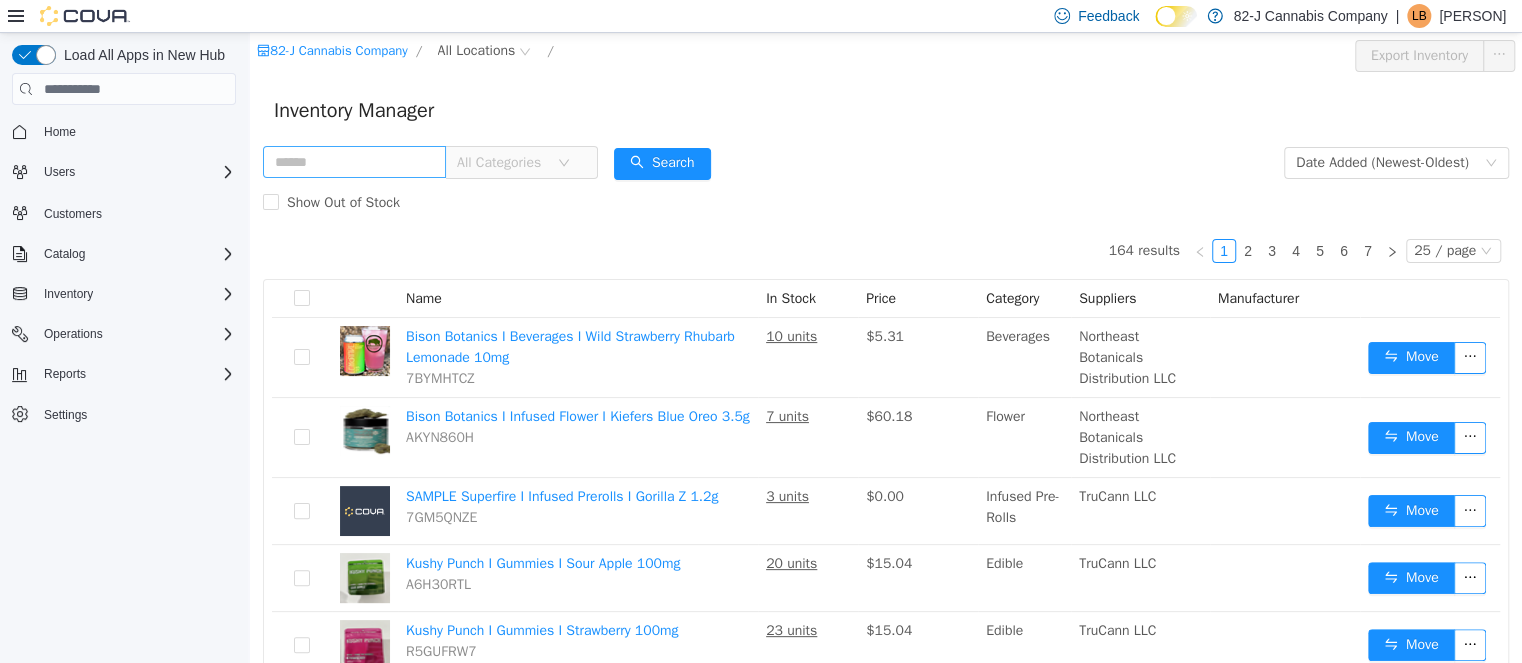 click at bounding box center [354, 162] 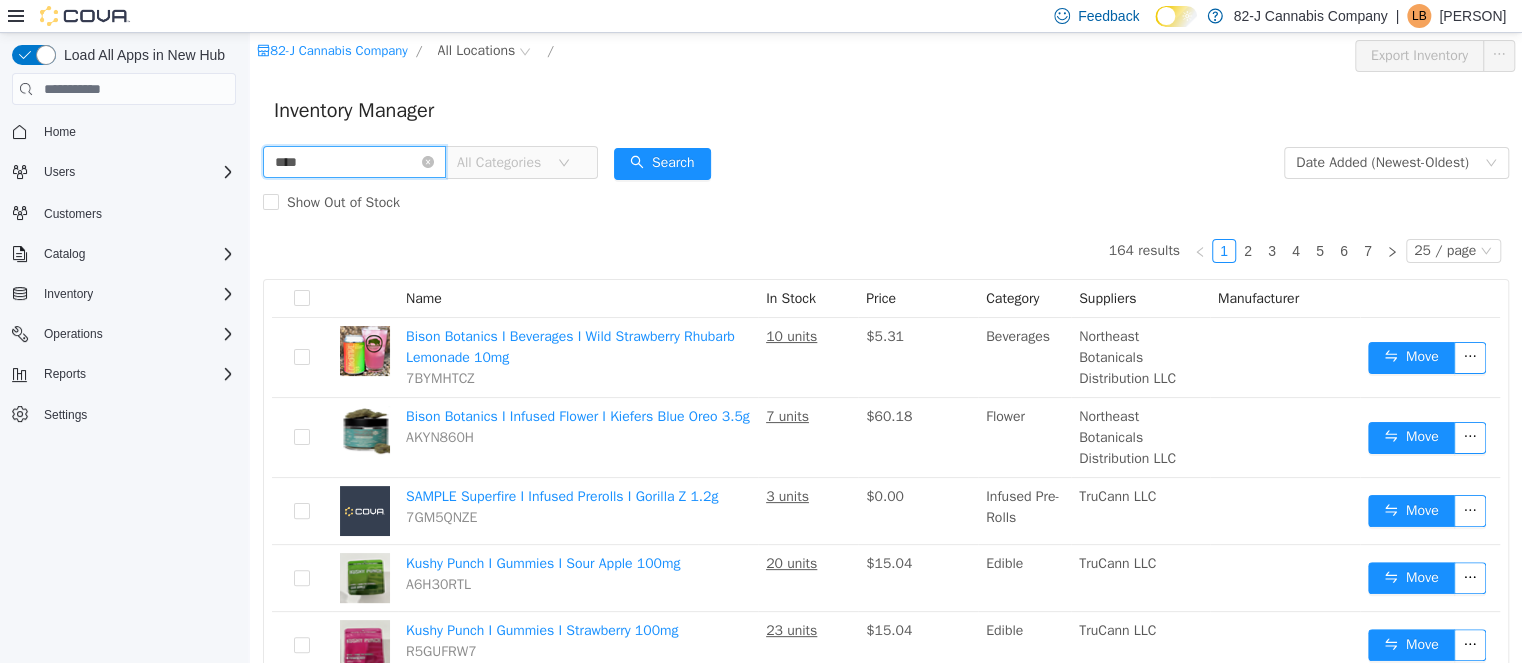 type on "****" 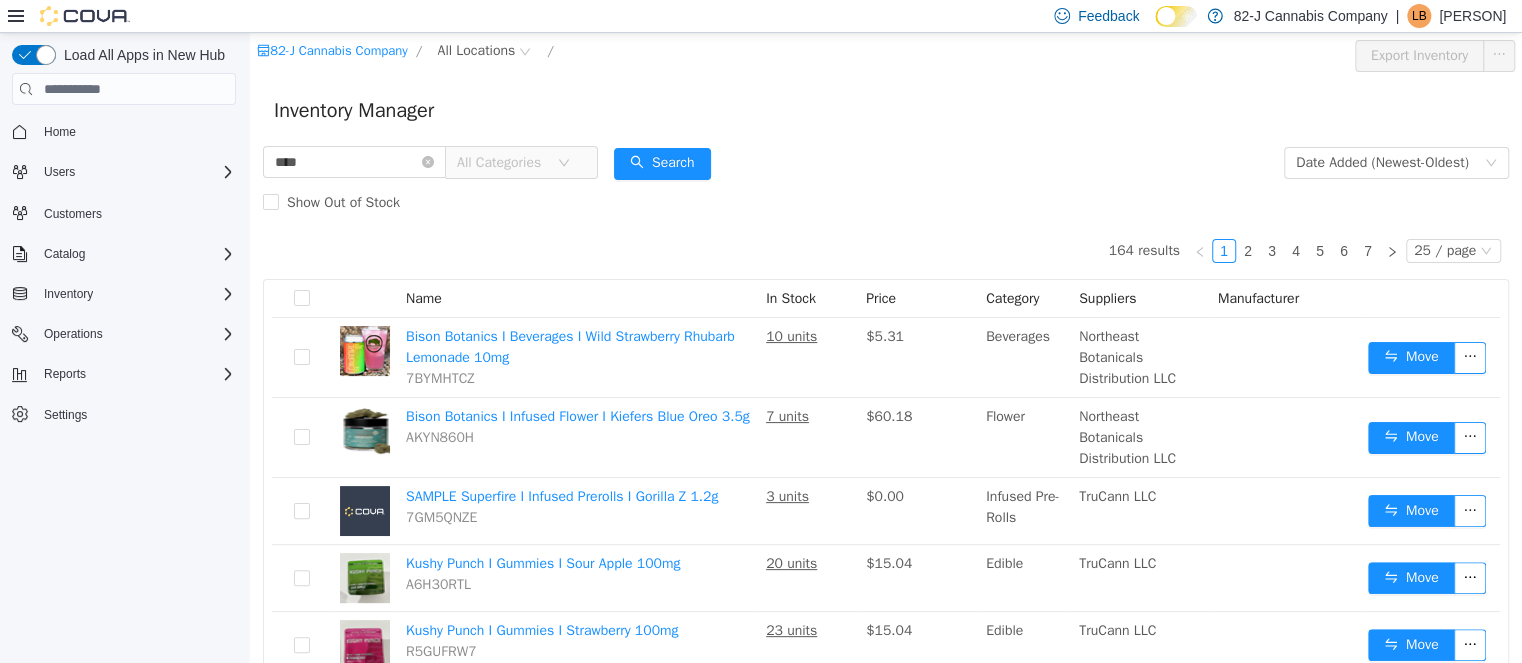 click on "**** All Categories Date Added (Newest-Oldest) Search Show Out of Stock" at bounding box center (886, 183) 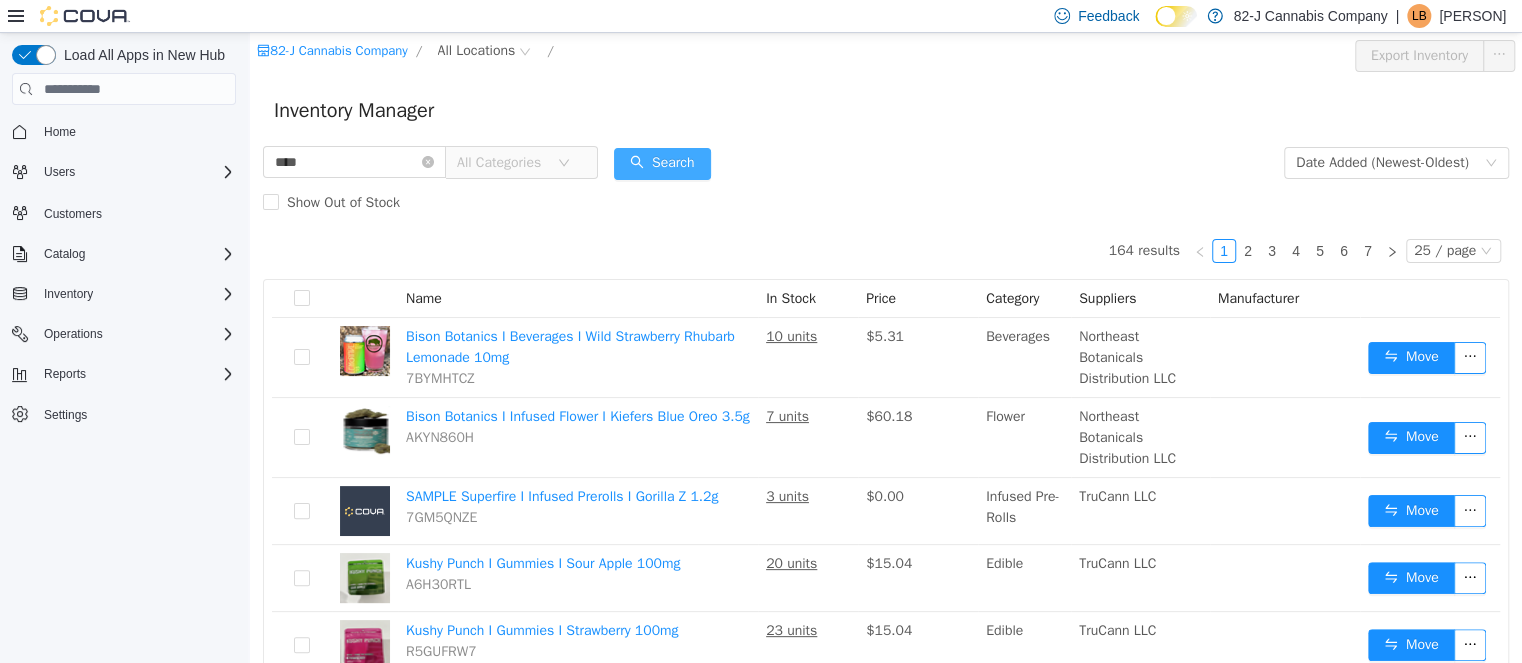 click on "Search" at bounding box center (662, 164) 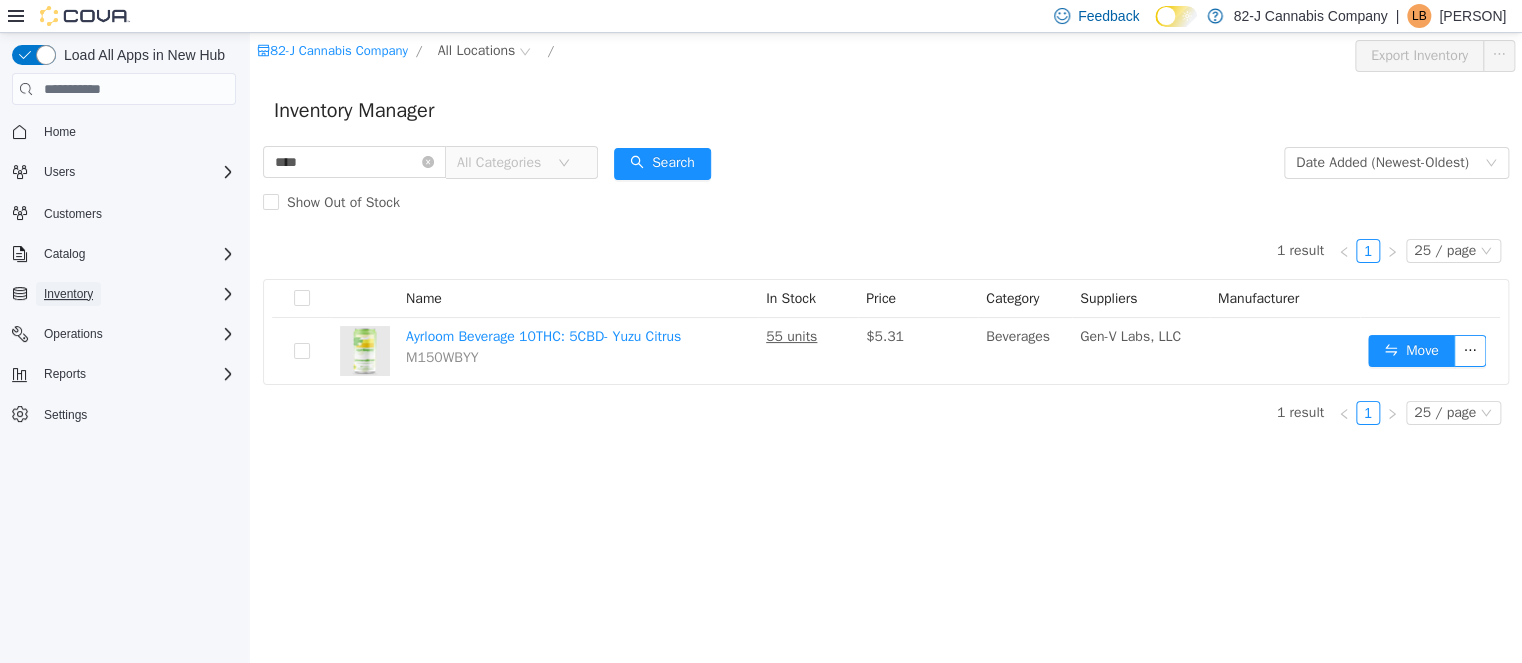 click on "Inventory" at bounding box center (68, 294) 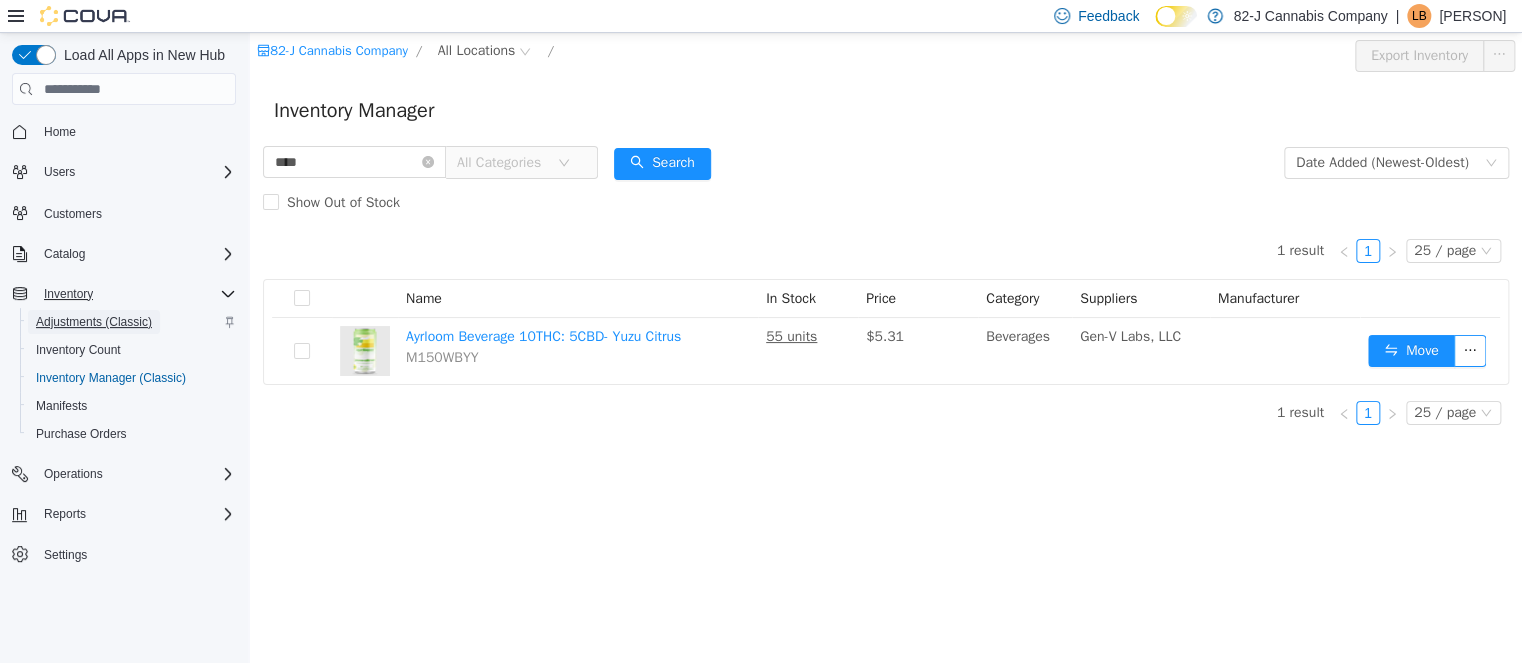 click on "Adjustments (Classic)" at bounding box center [94, 322] 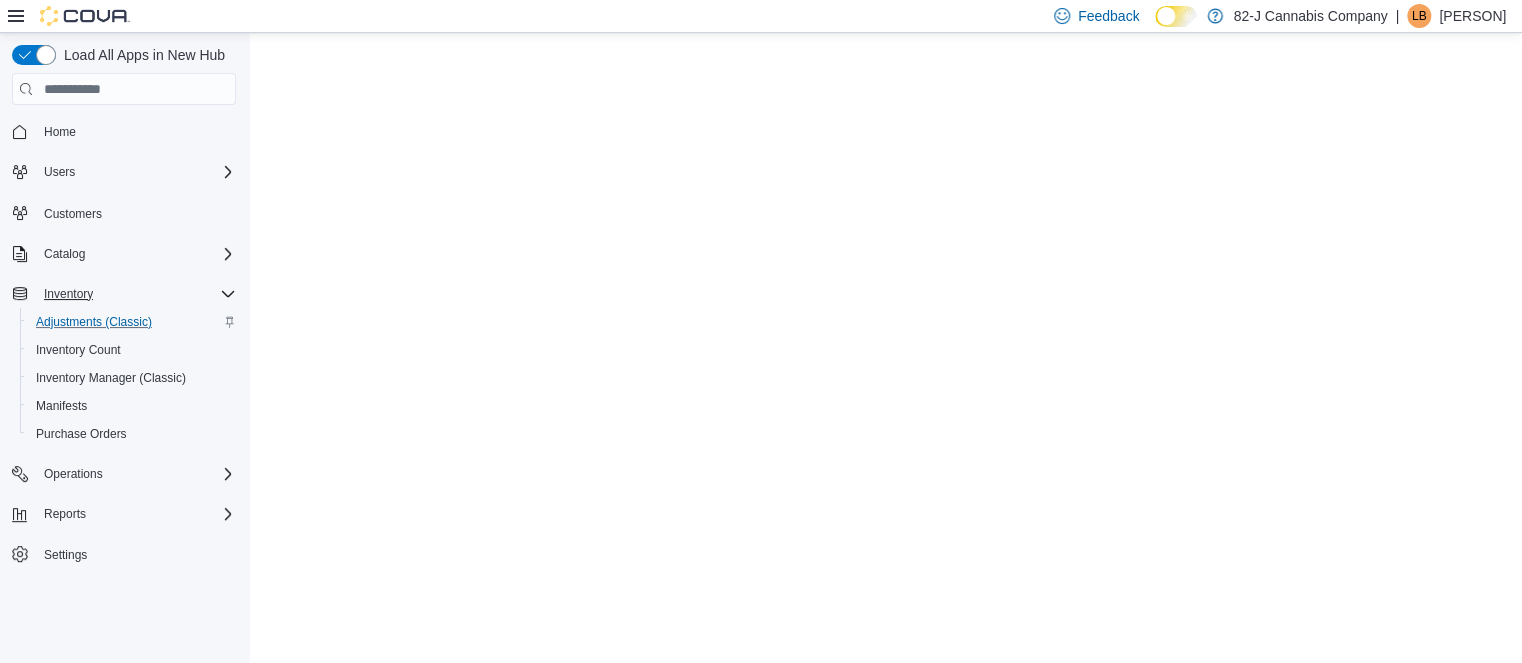 scroll, scrollTop: 0, scrollLeft: 0, axis: both 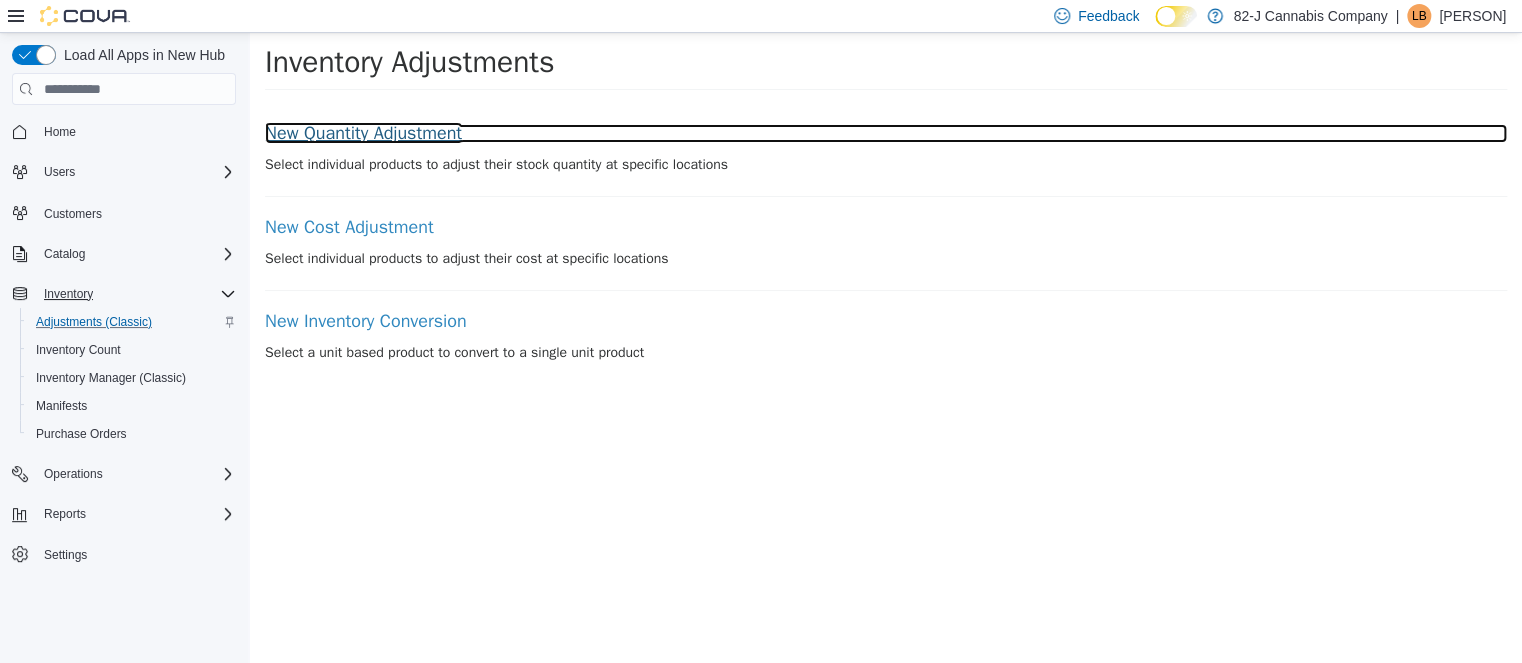 click on "New Quantity Adjustment" at bounding box center [886, 134] 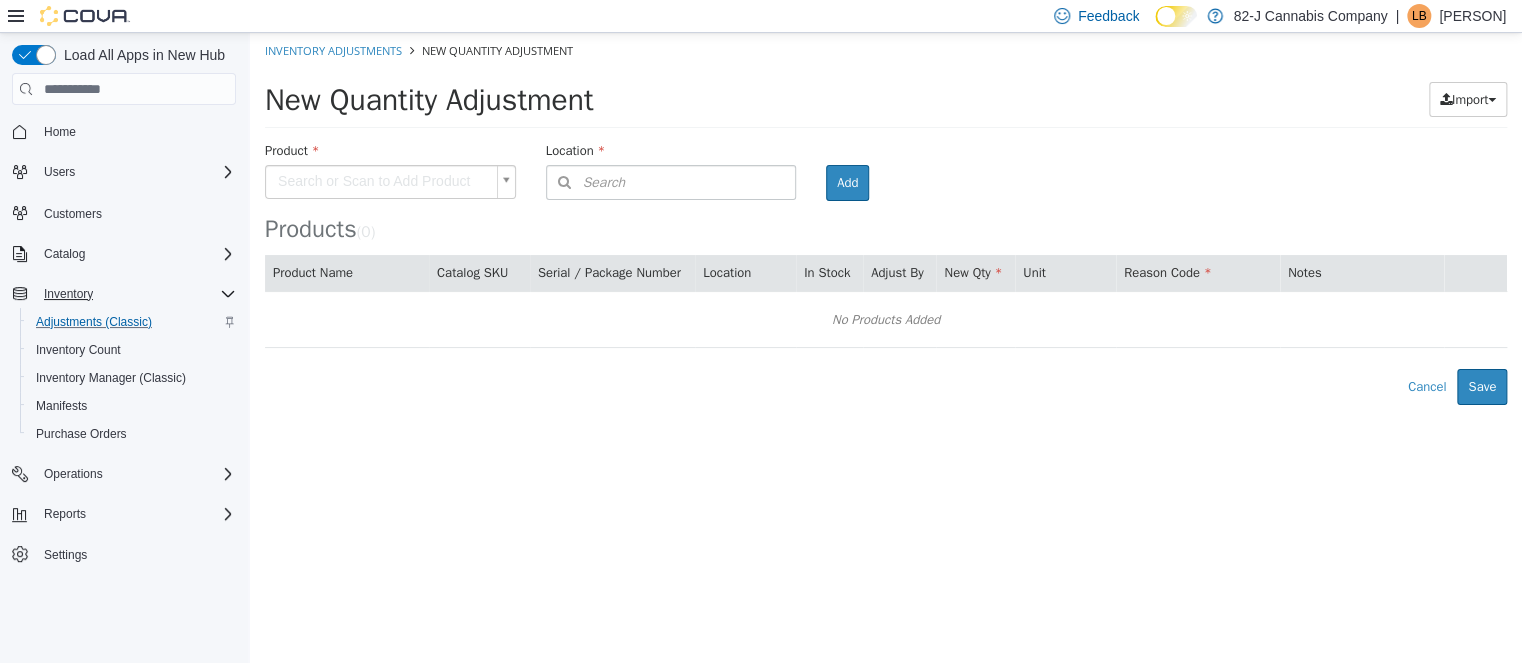 click on "×
Inventory Adjustments
New Quantity Adjustment
New Quantity Adjustment
Import  Inventory Export (.CSV) Package List (.TXT)
Product     Search or Scan to Add Product                             Location Search Type 3 or more characters or browse       [COMPANY]     (1)         [NUMBER] [STREET]         Room   Add Products  ( 0 ) Product Name Catalog SKU Serial / Package Number Location In Stock Adjust By New Qty Unit Reason Code Notes No Products Added Error saving adjustment please resolve the errors above. Cancel Save" at bounding box center [886, 219] 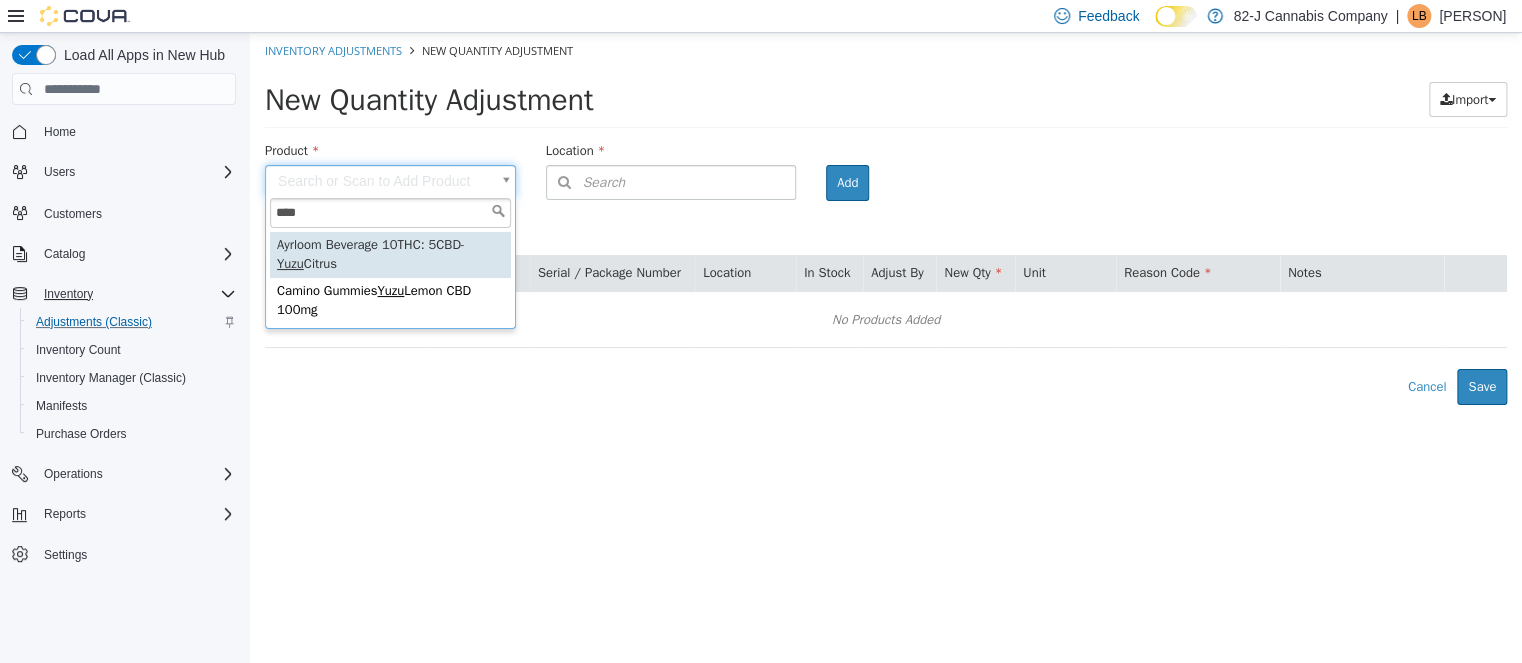 type on "****" 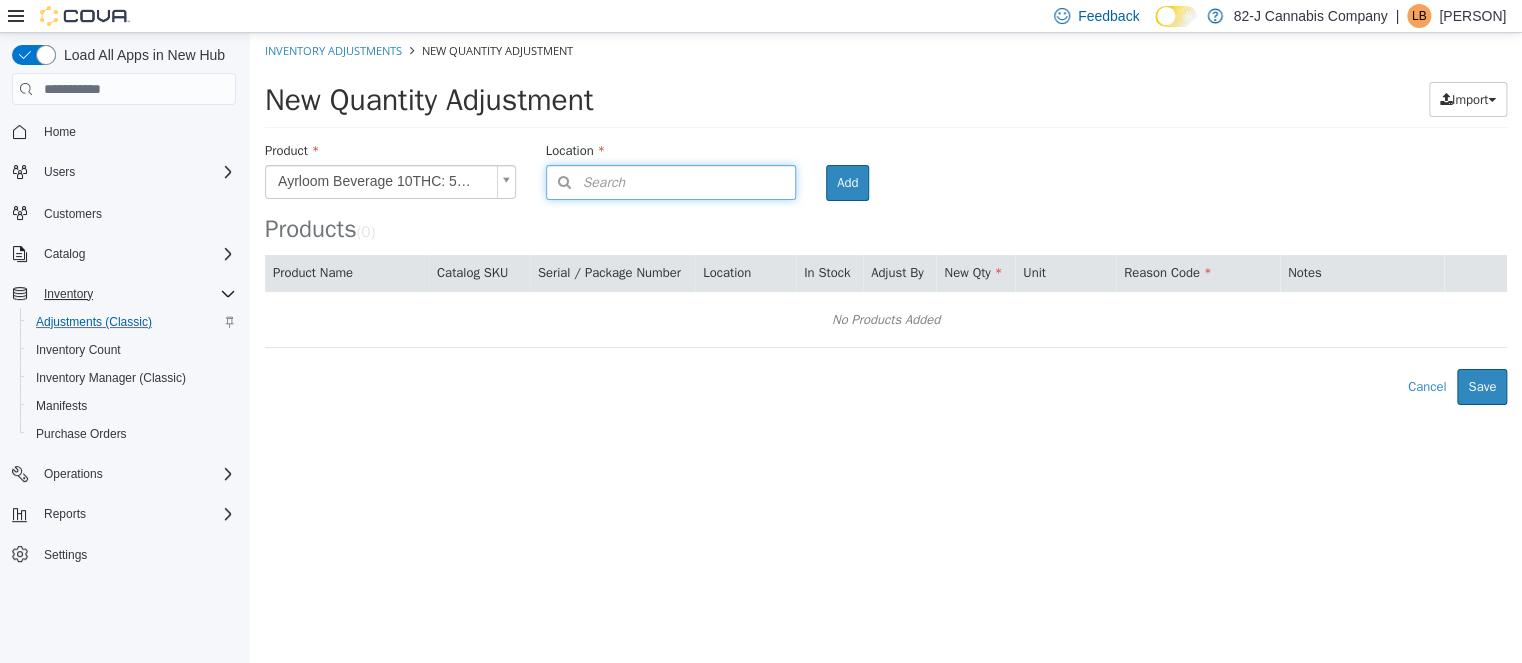 click on "Search" at bounding box center (671, 182) 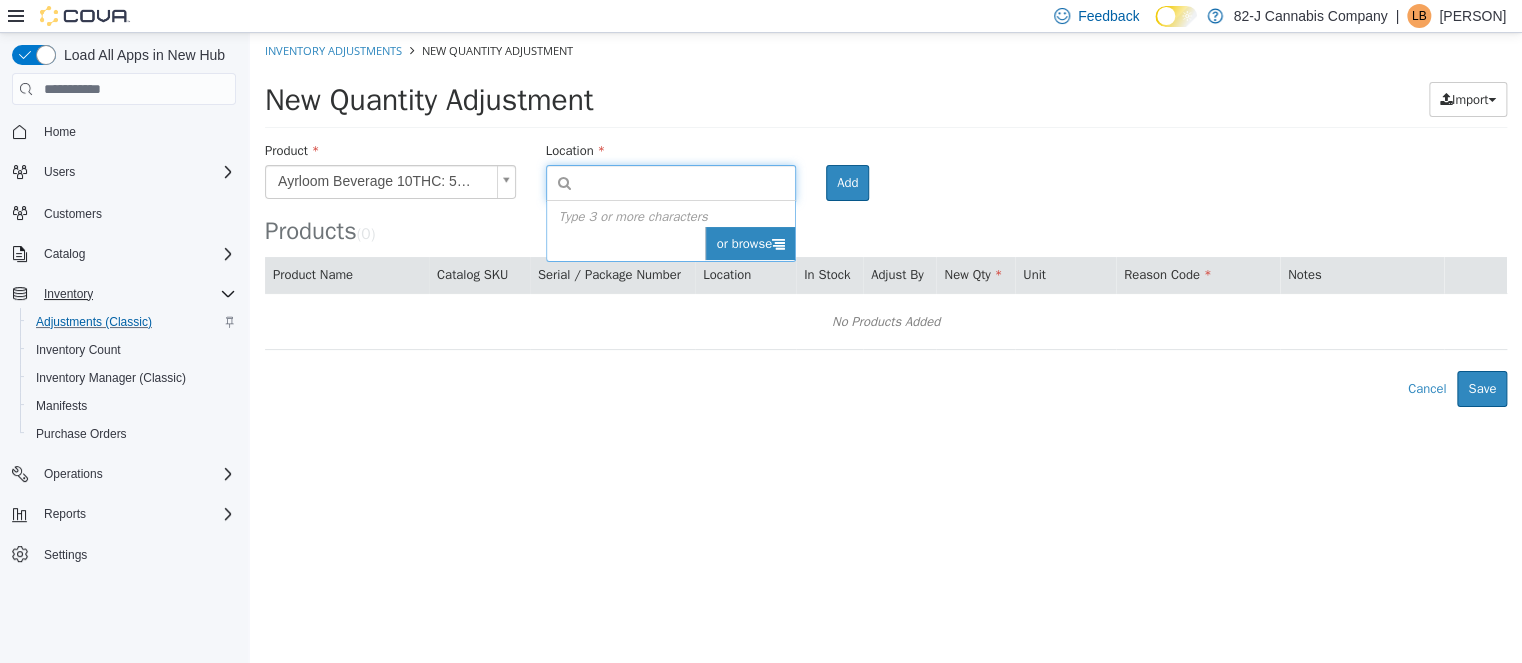 click on "or browse" at bounding box center (750, 244) 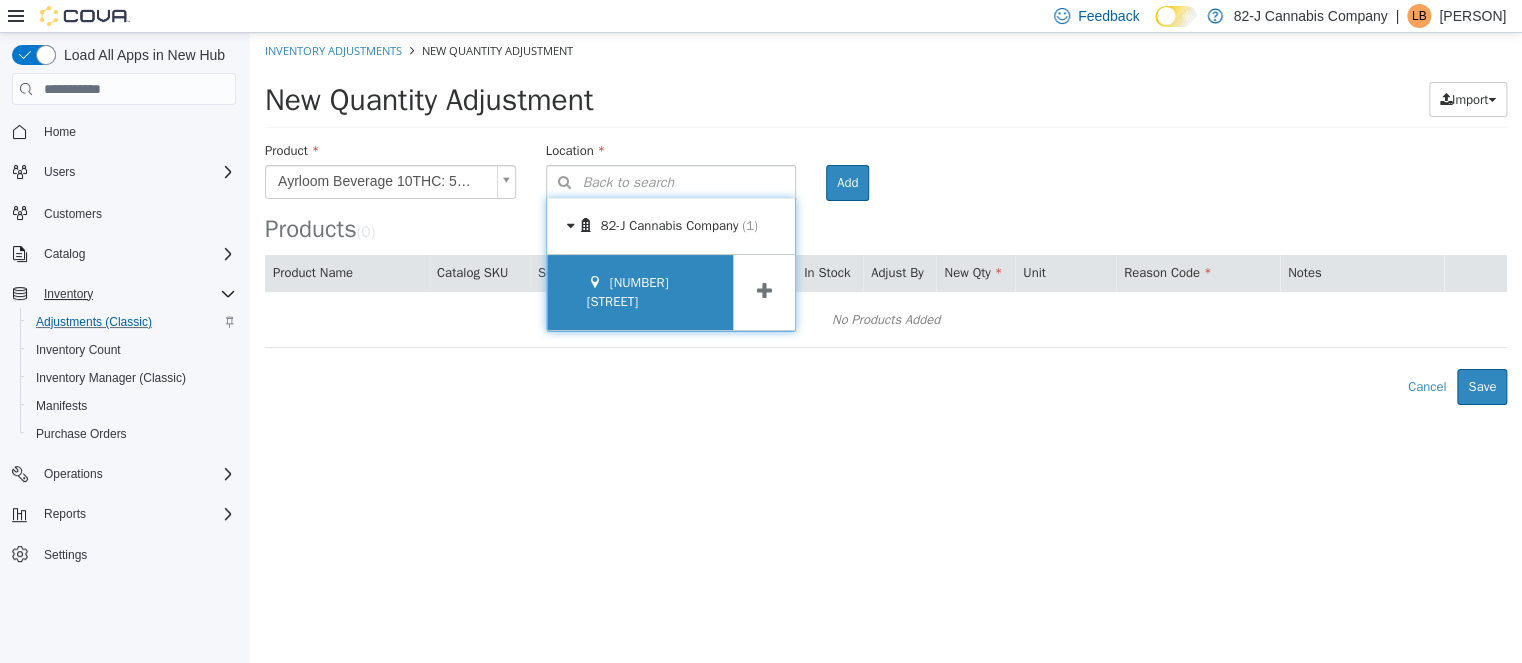 click on "[NUMBER] [STREET]" at bounding box center [628, 292] 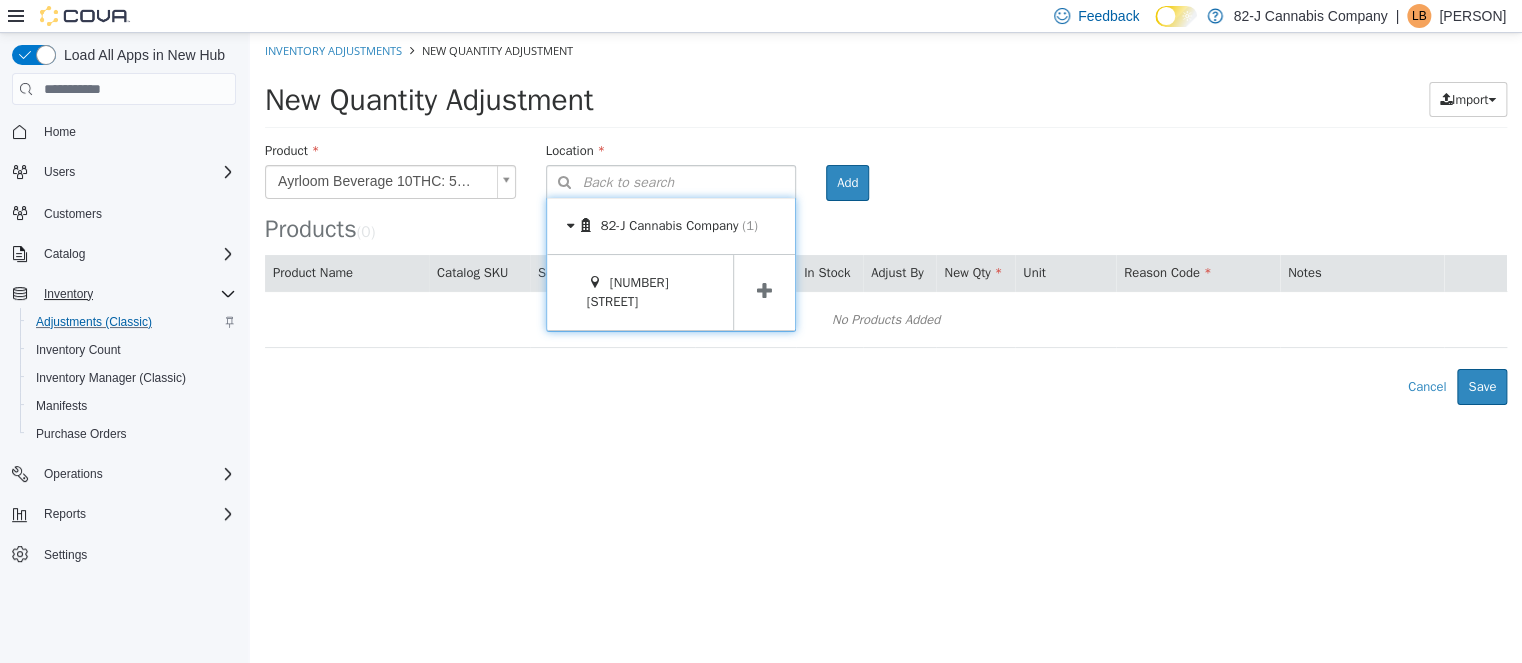click at bounding box center [764, 291] 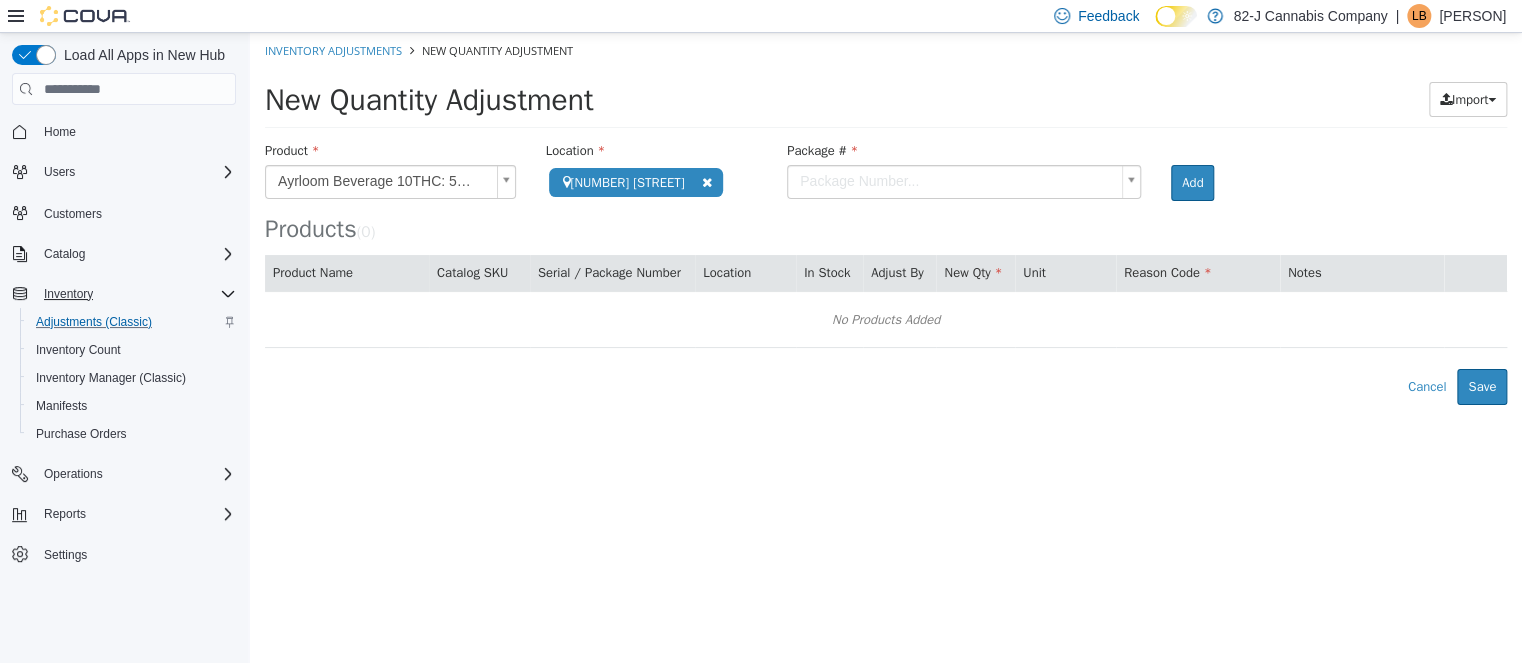 click on "**********" at bounding box center [886, 219] 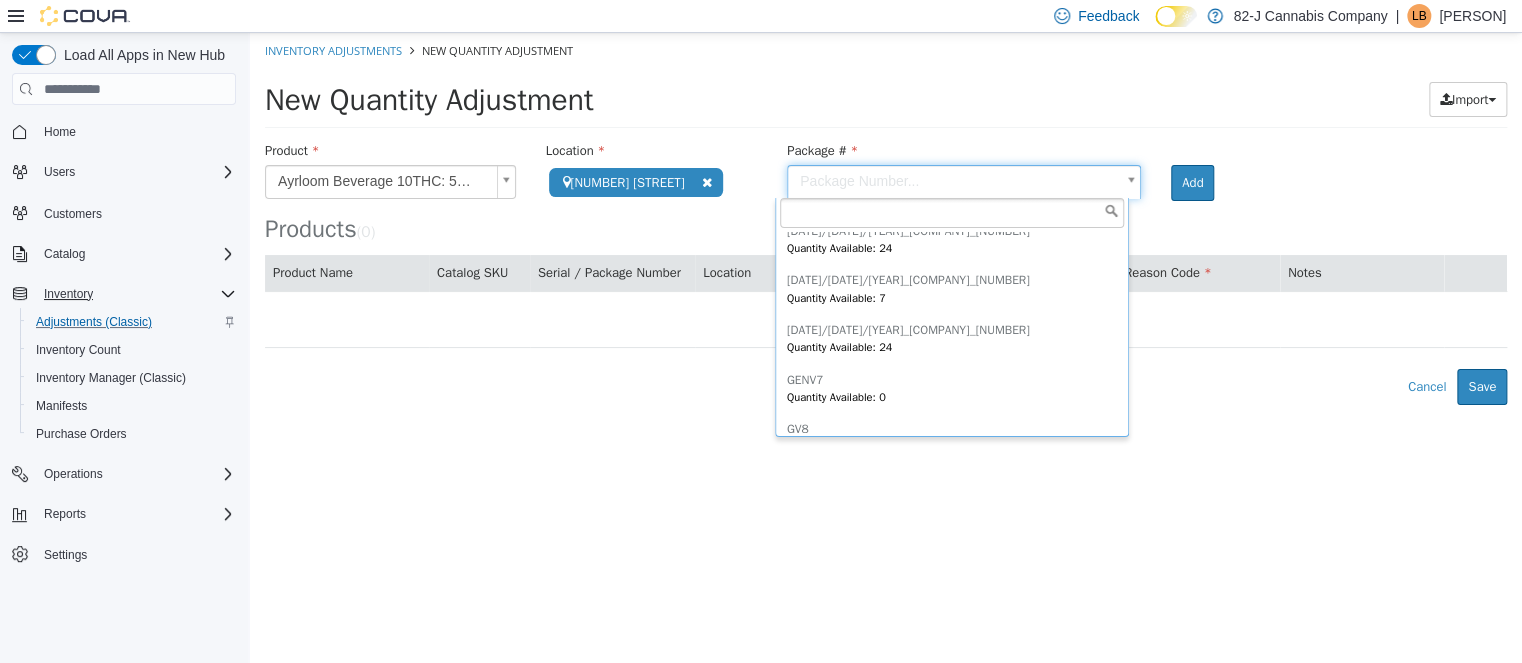 scroll, scrollTop: 247, scrollLeft: 0, axis: vertical 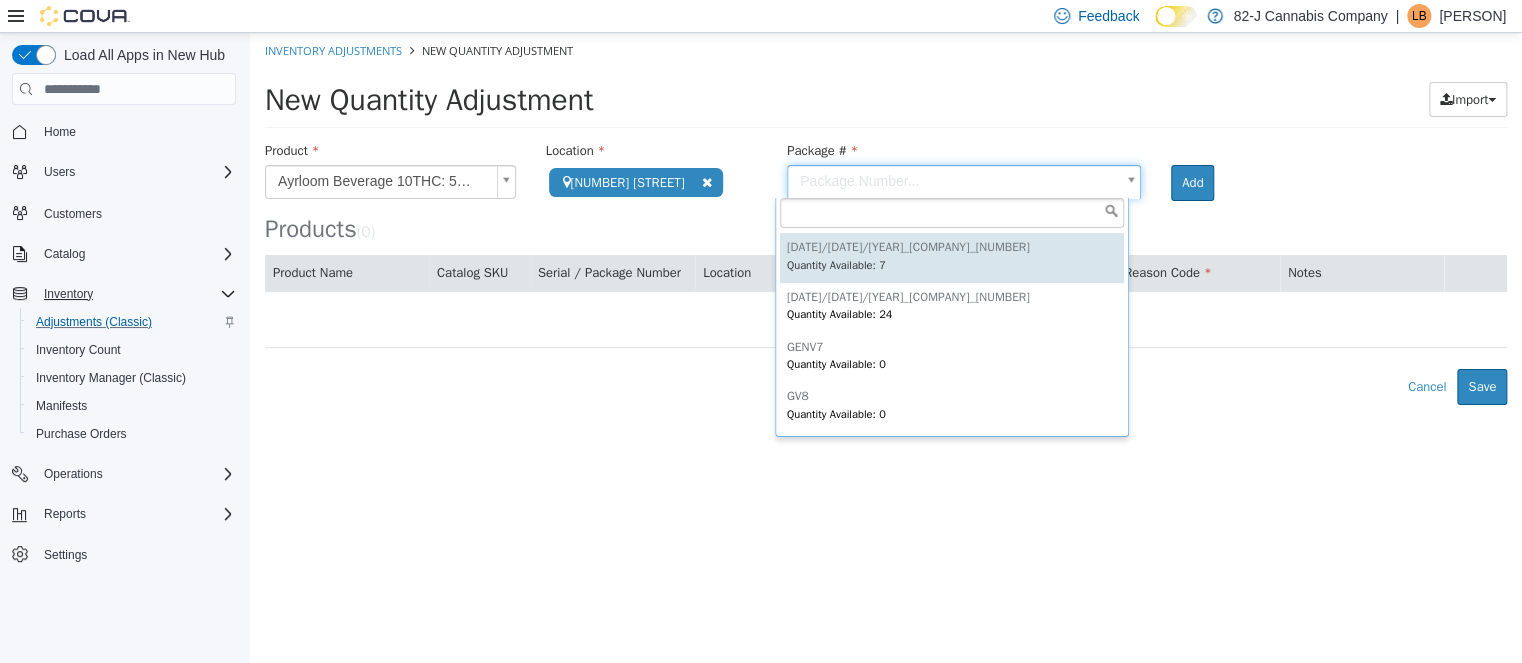 type on "**********" 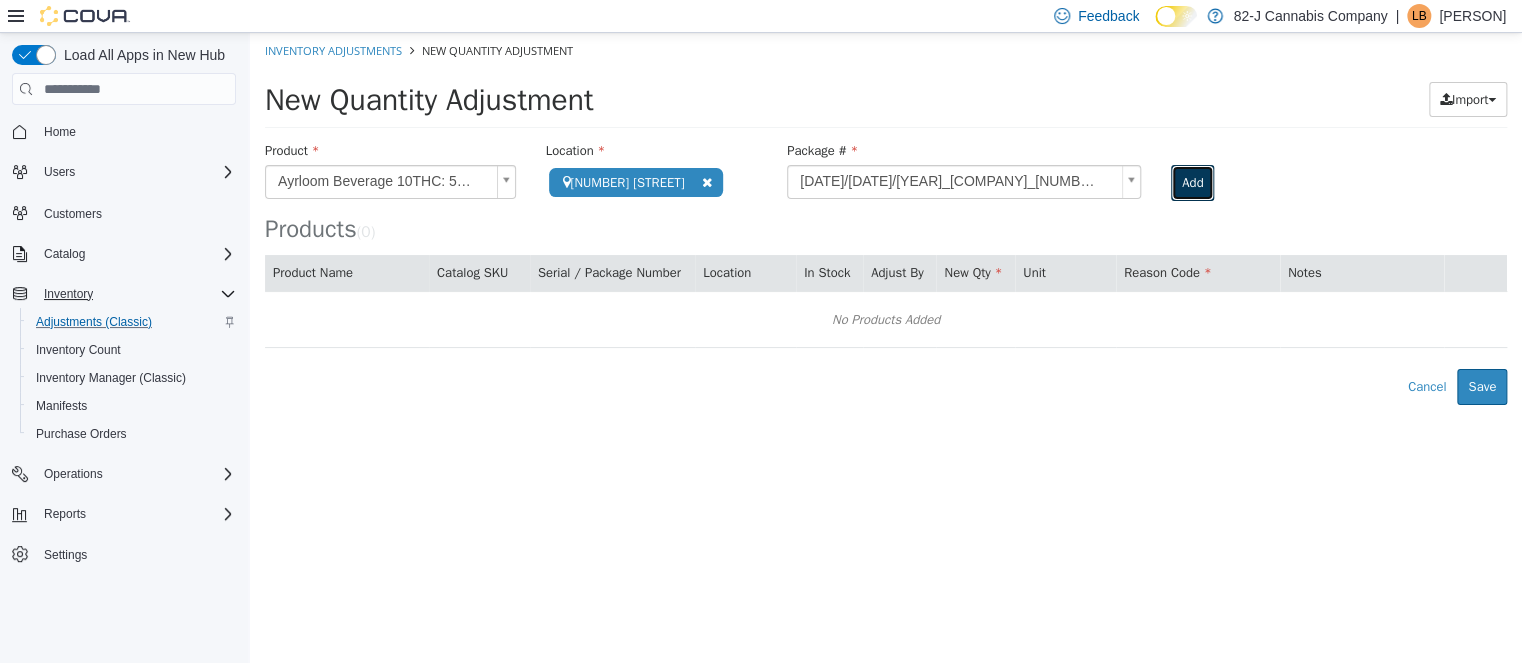 click on "Add" at bounding box center [1192, 183] 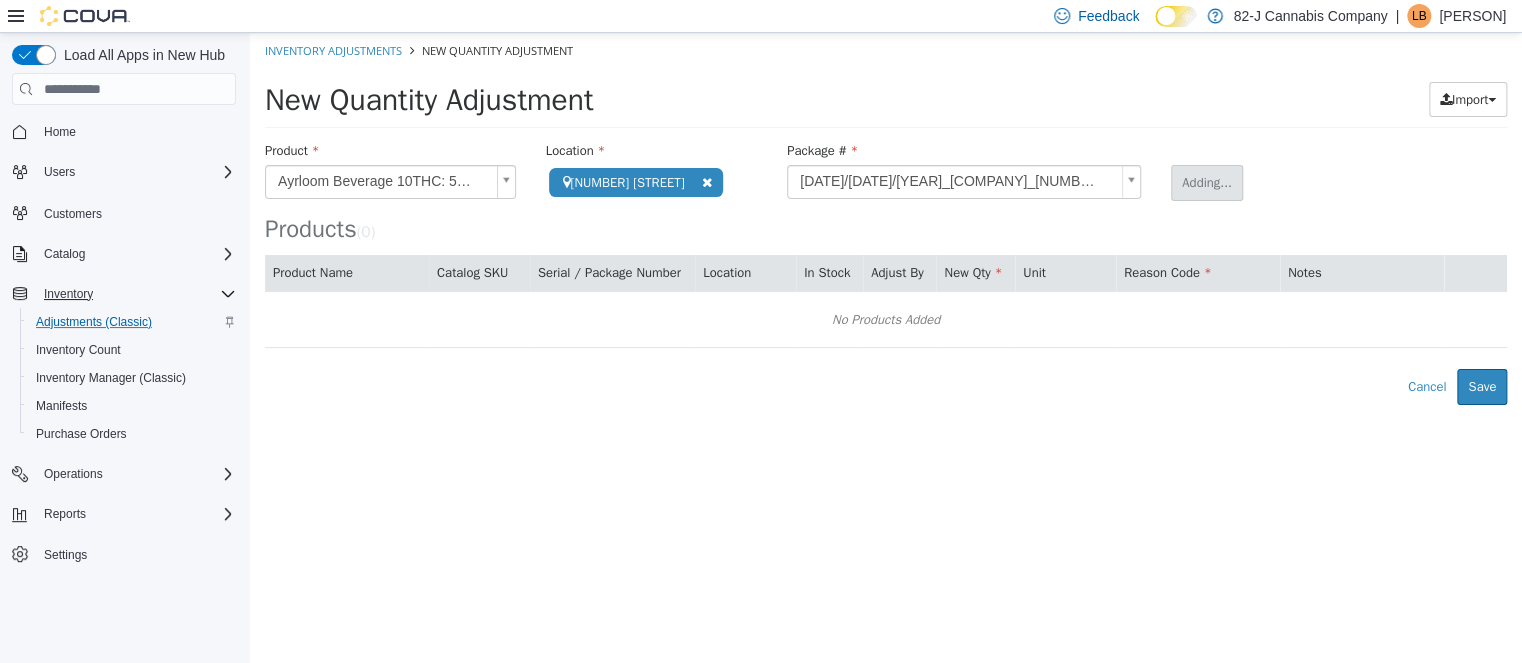 type 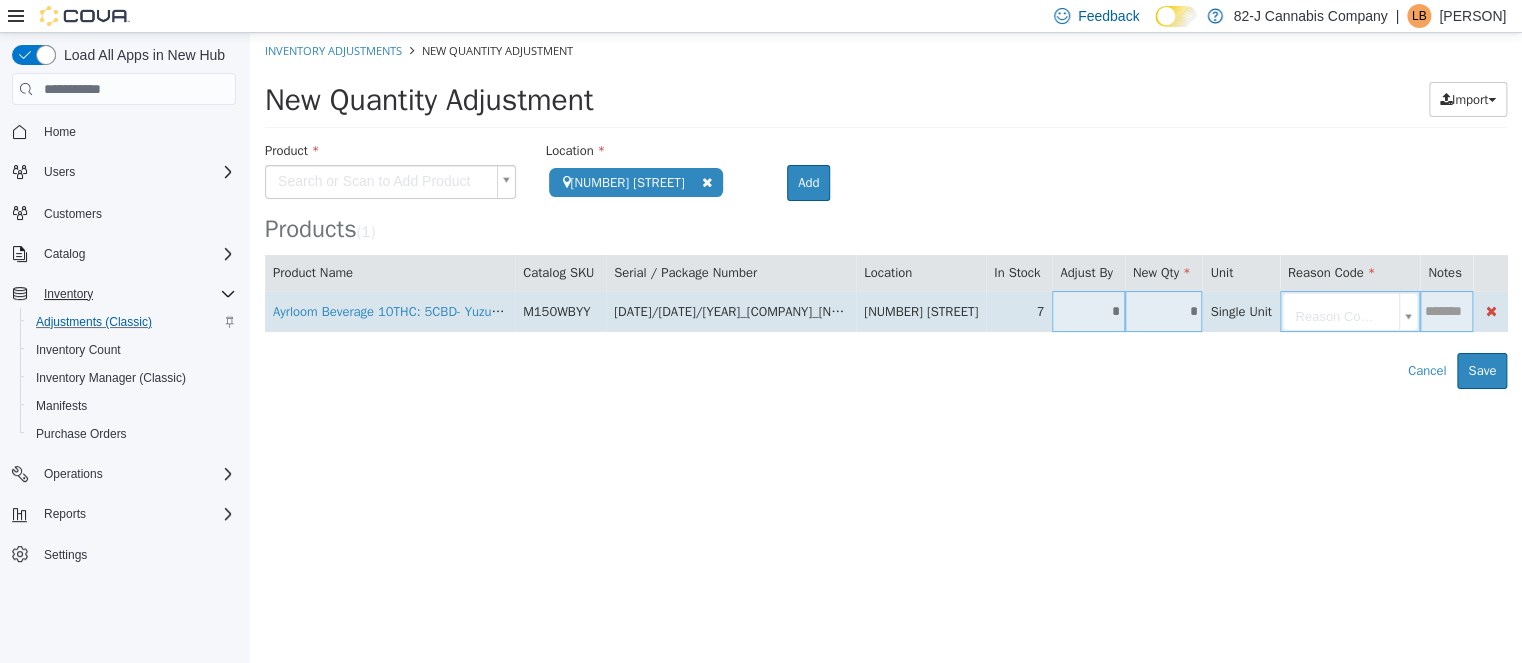 click on "*" at bounding box center (1088, 311) 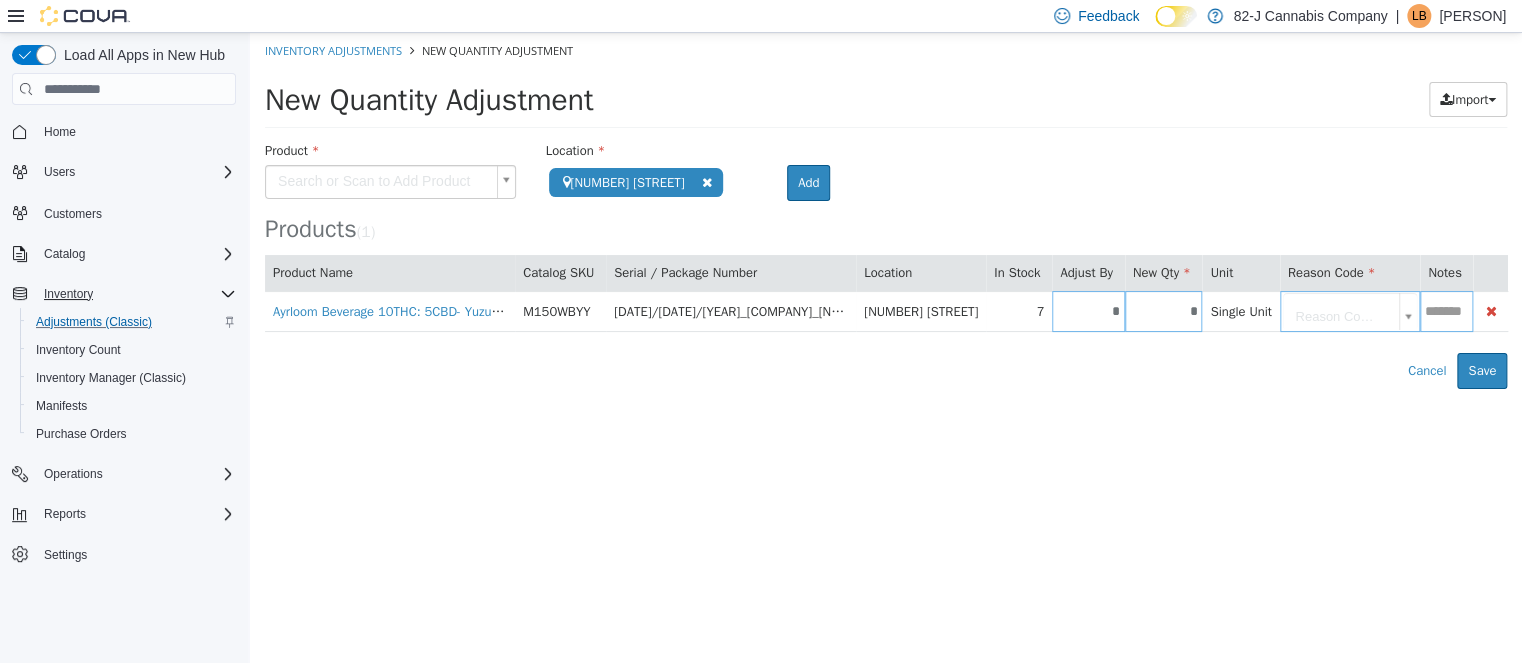 click on "**********" at bounding box center (886, 211) 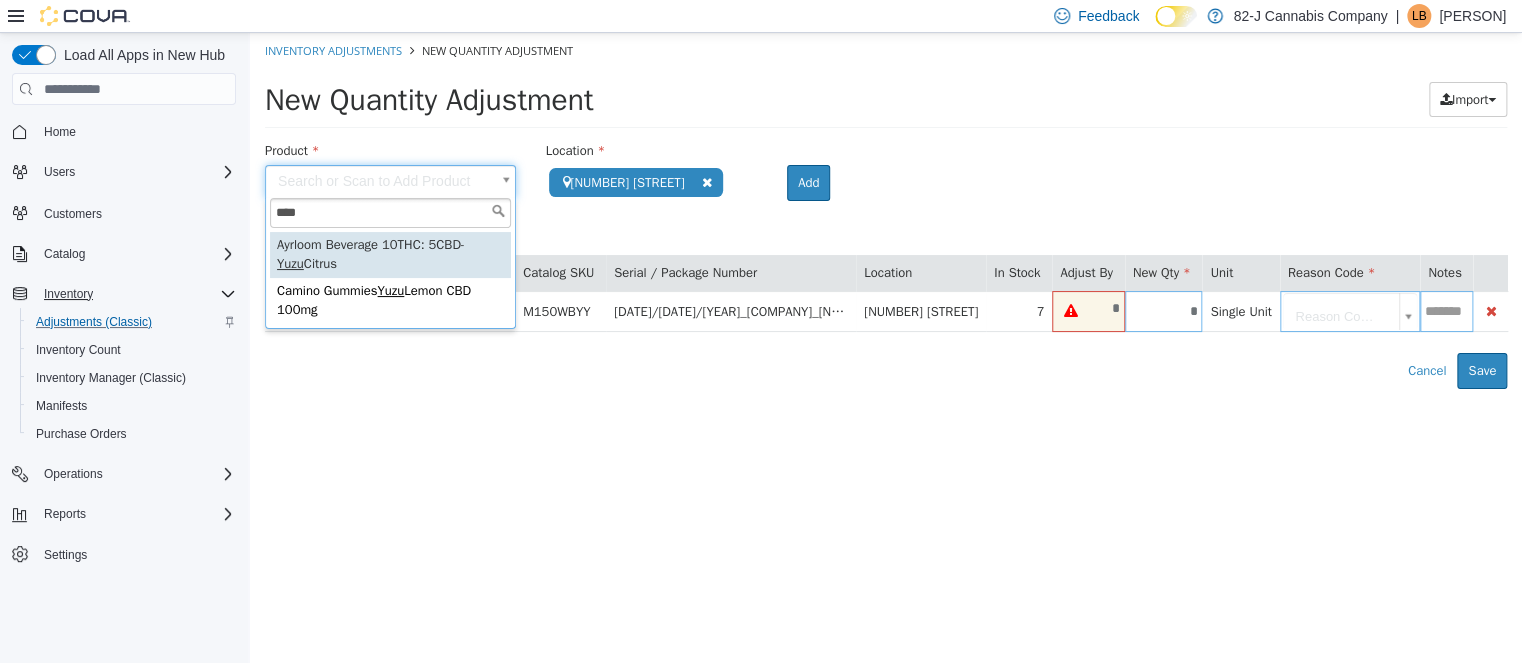 type on "****" 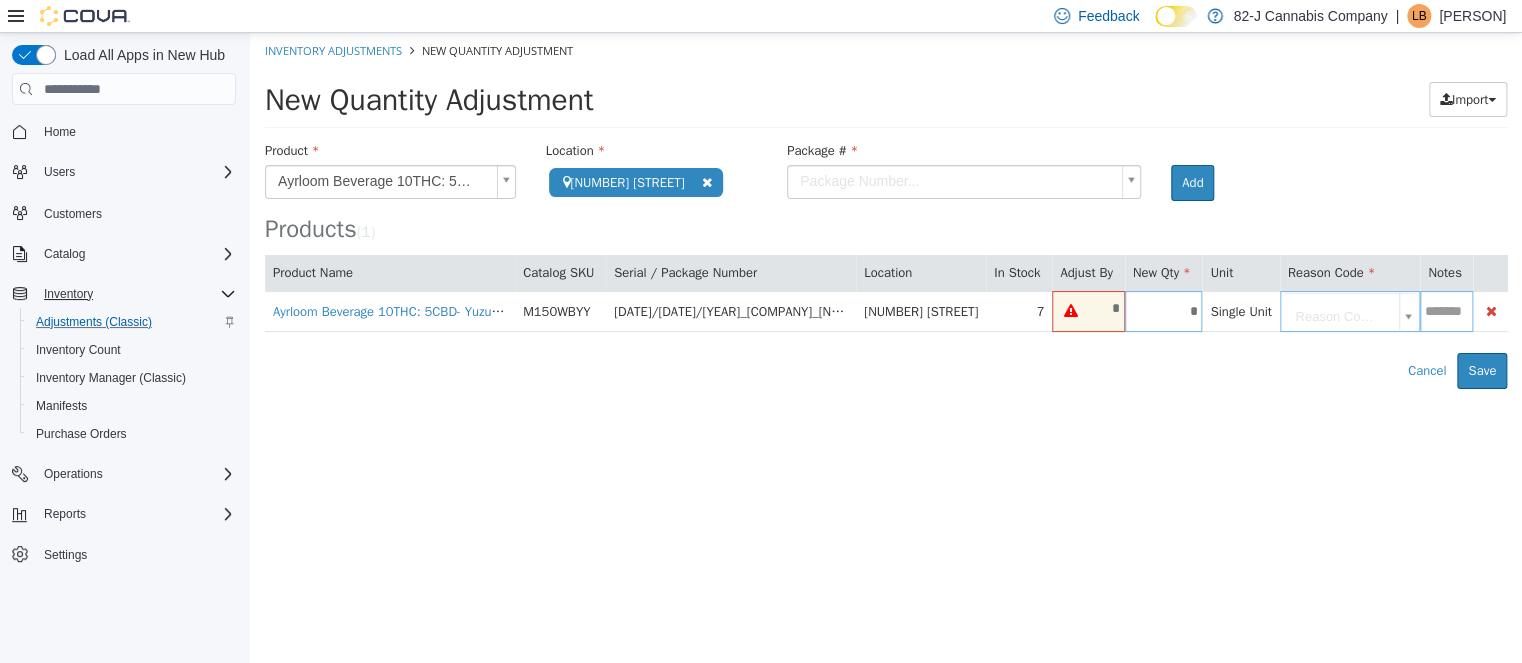 click on "**********" at bounding box center (886, 211) 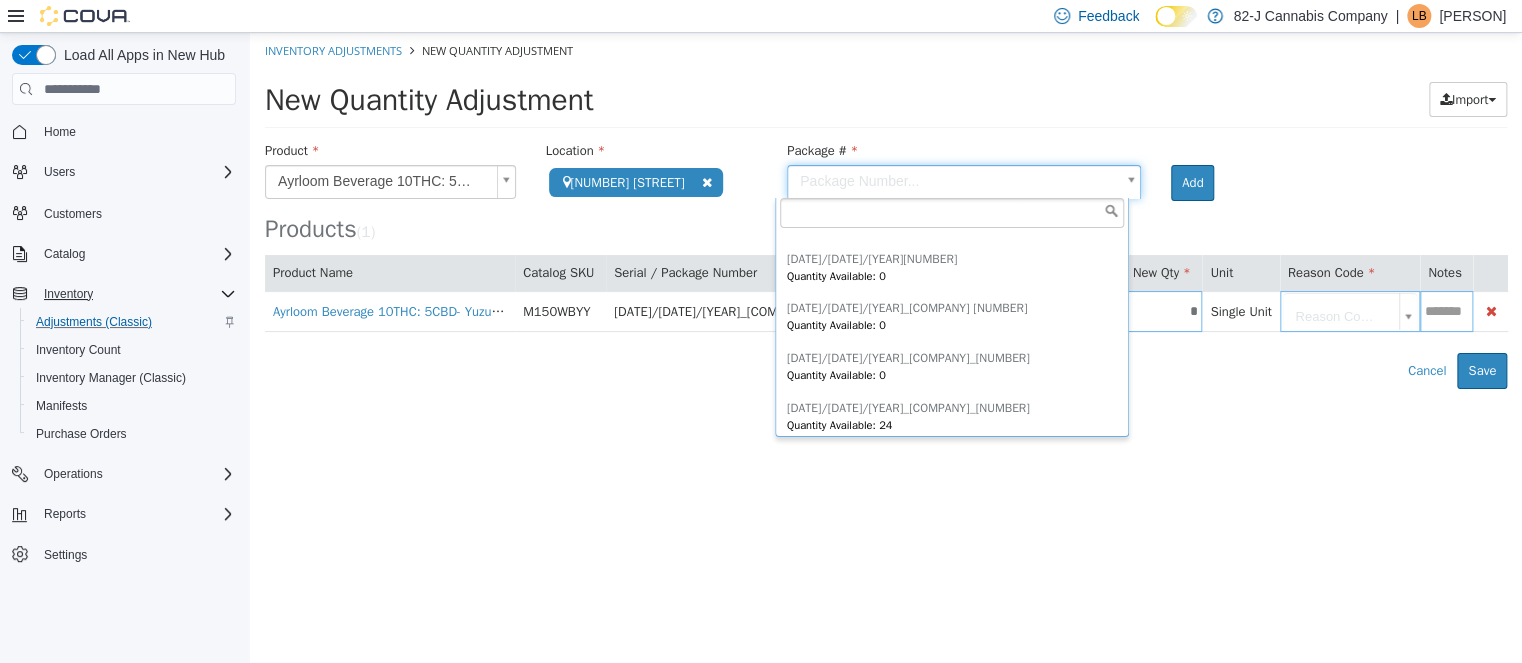 scroll, scrollTop: 0, scrollLeft: 0, axis: both 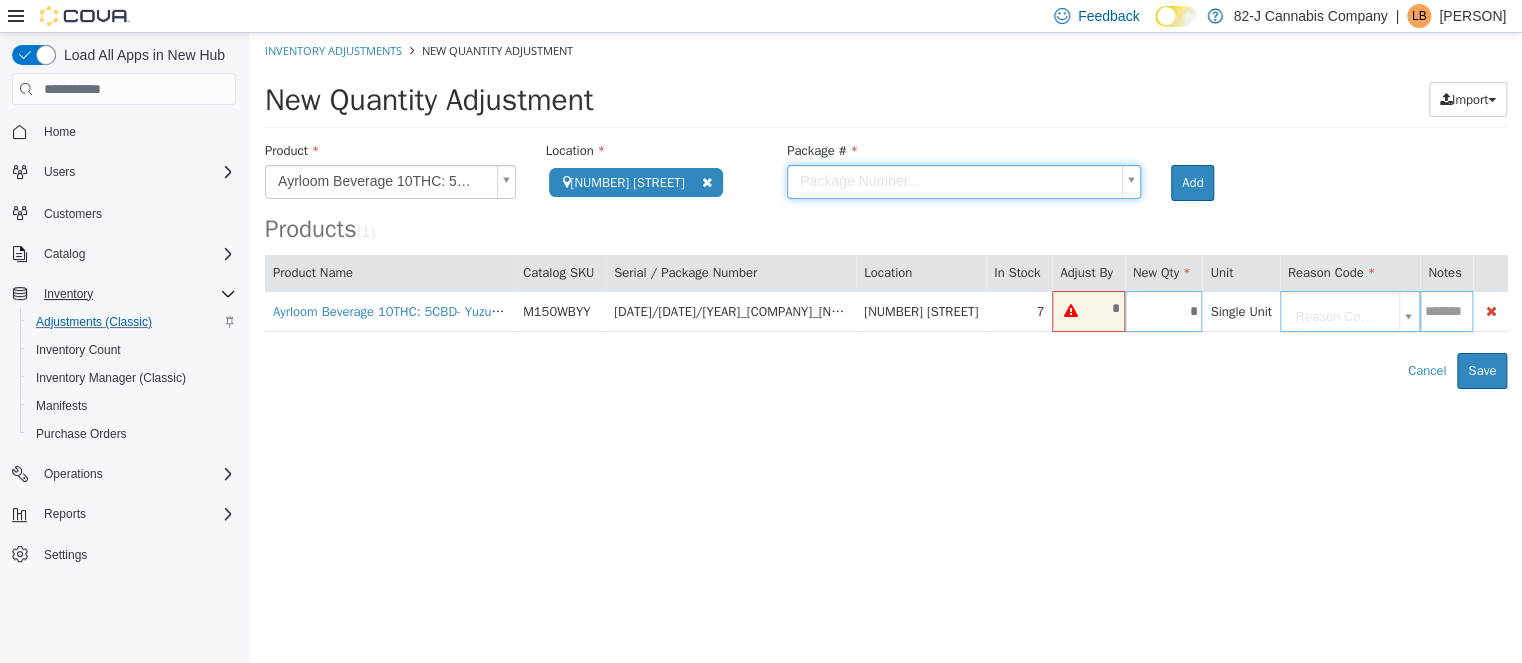 click on "**********" at bounding box center (886, 211) 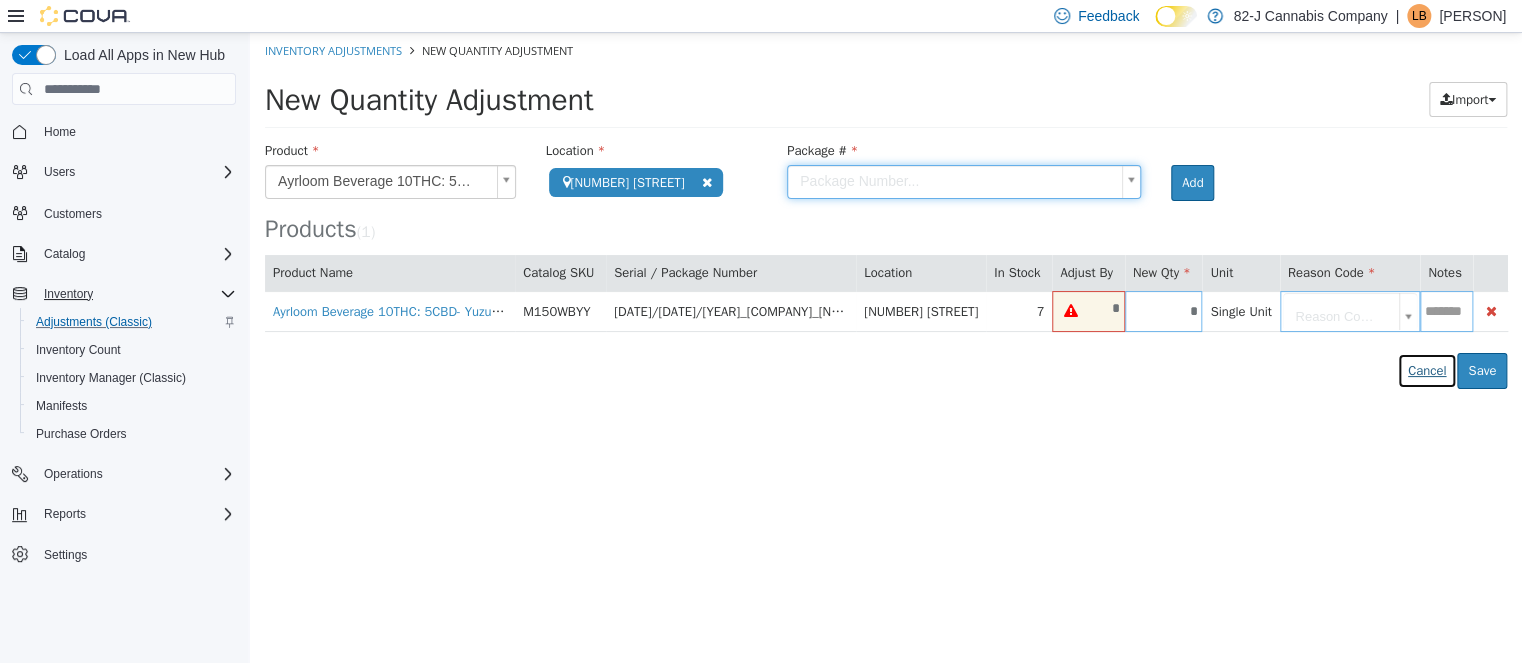 click on "Cancel" at bounding box center [1427, 371] 